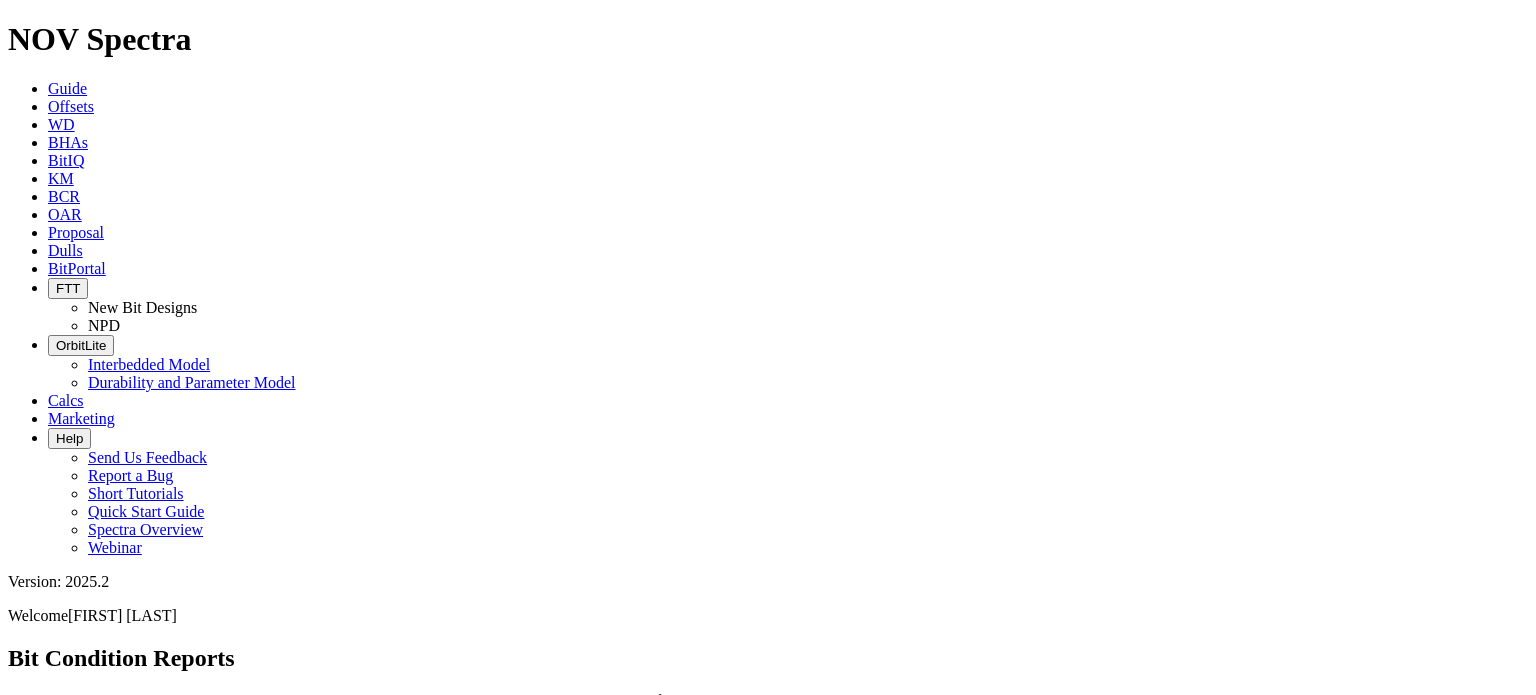 scroll, scrollTop: 0, scrollLeft: 0, axis: both 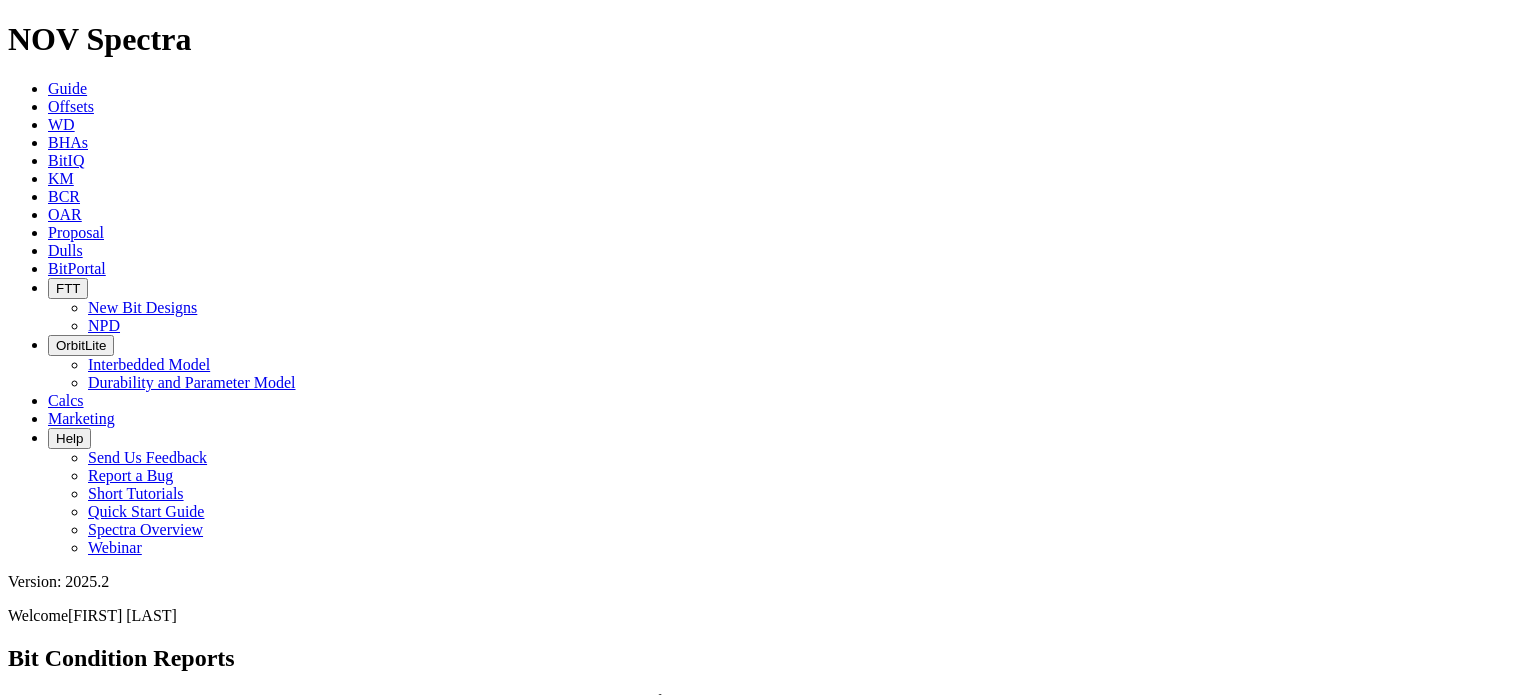 click on "Offsets" at bounding box center (71, 106) 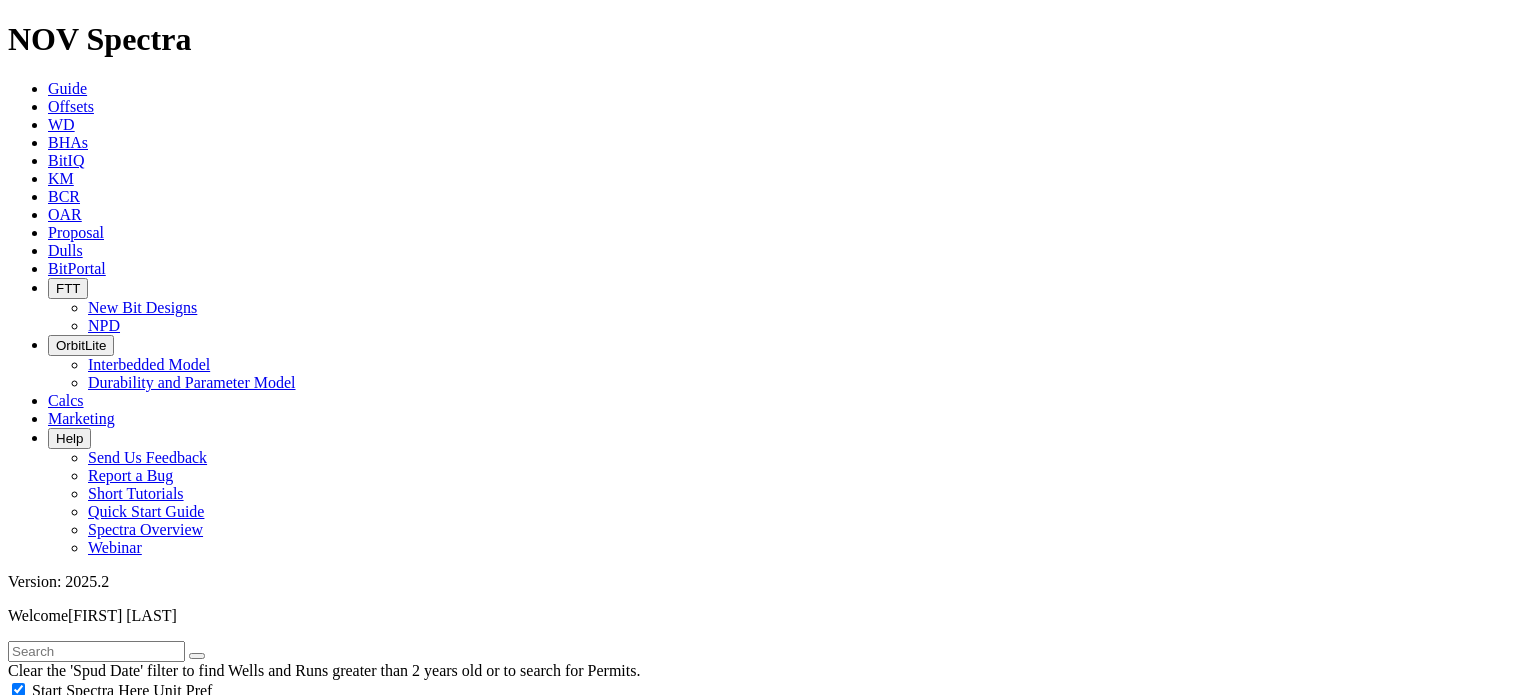 click at bounding box center (231, 773) 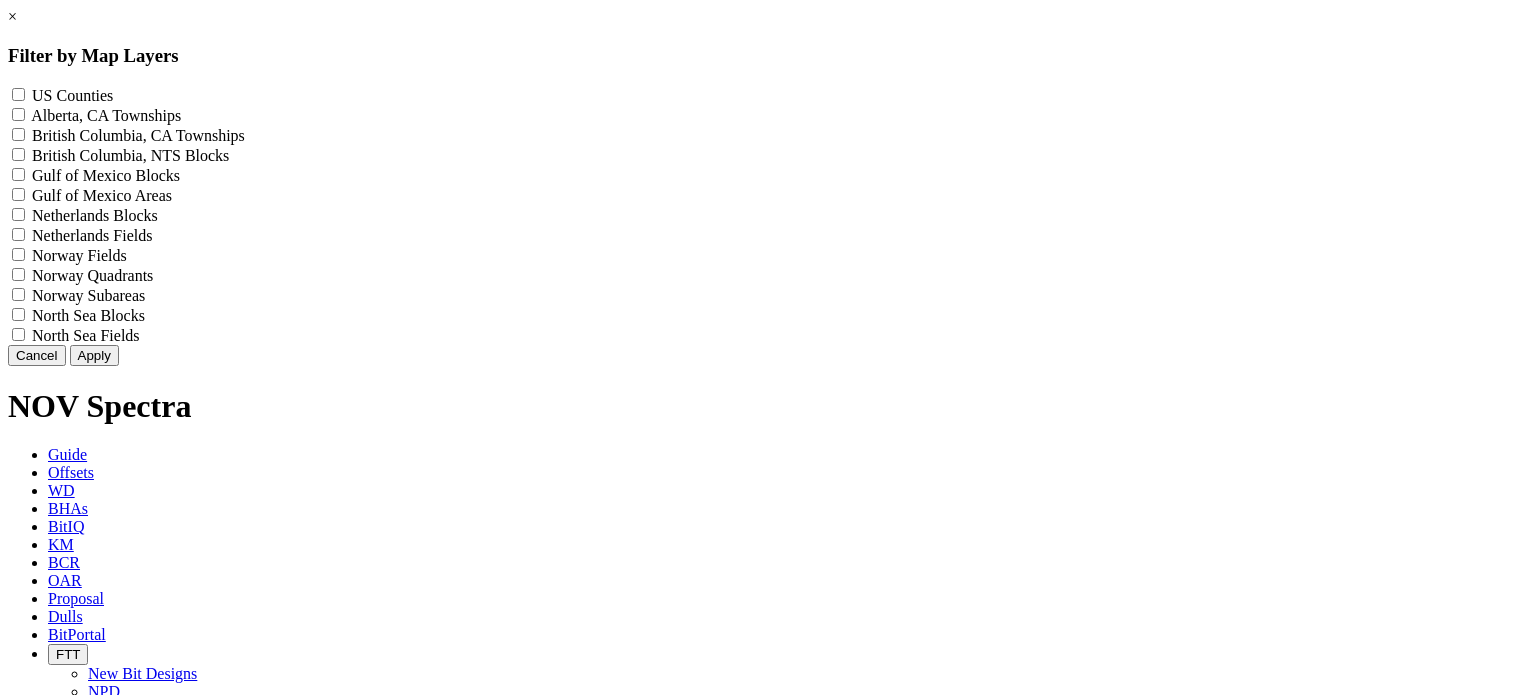 click on "US Counties   - ()" at bounding box center (18, 94) 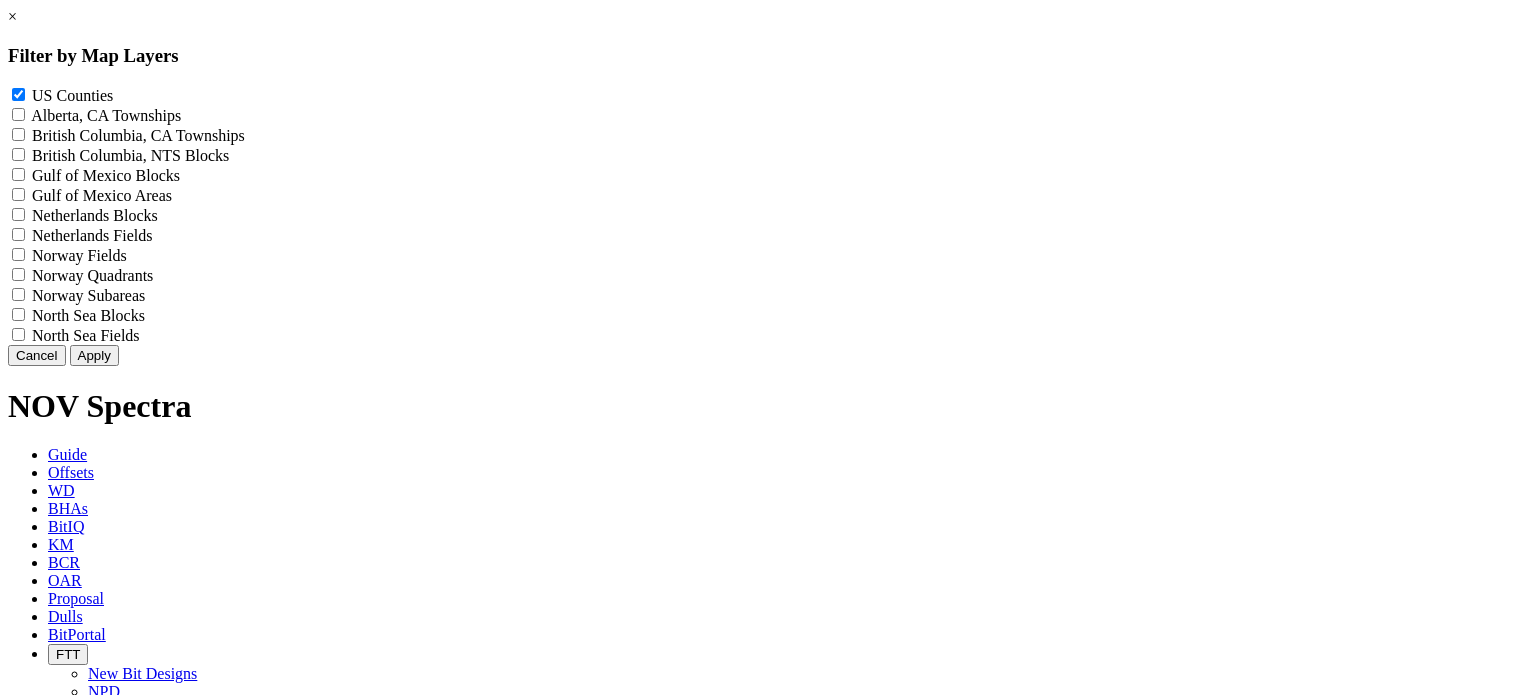 click on "Apply" at bounding box center (94, 355) 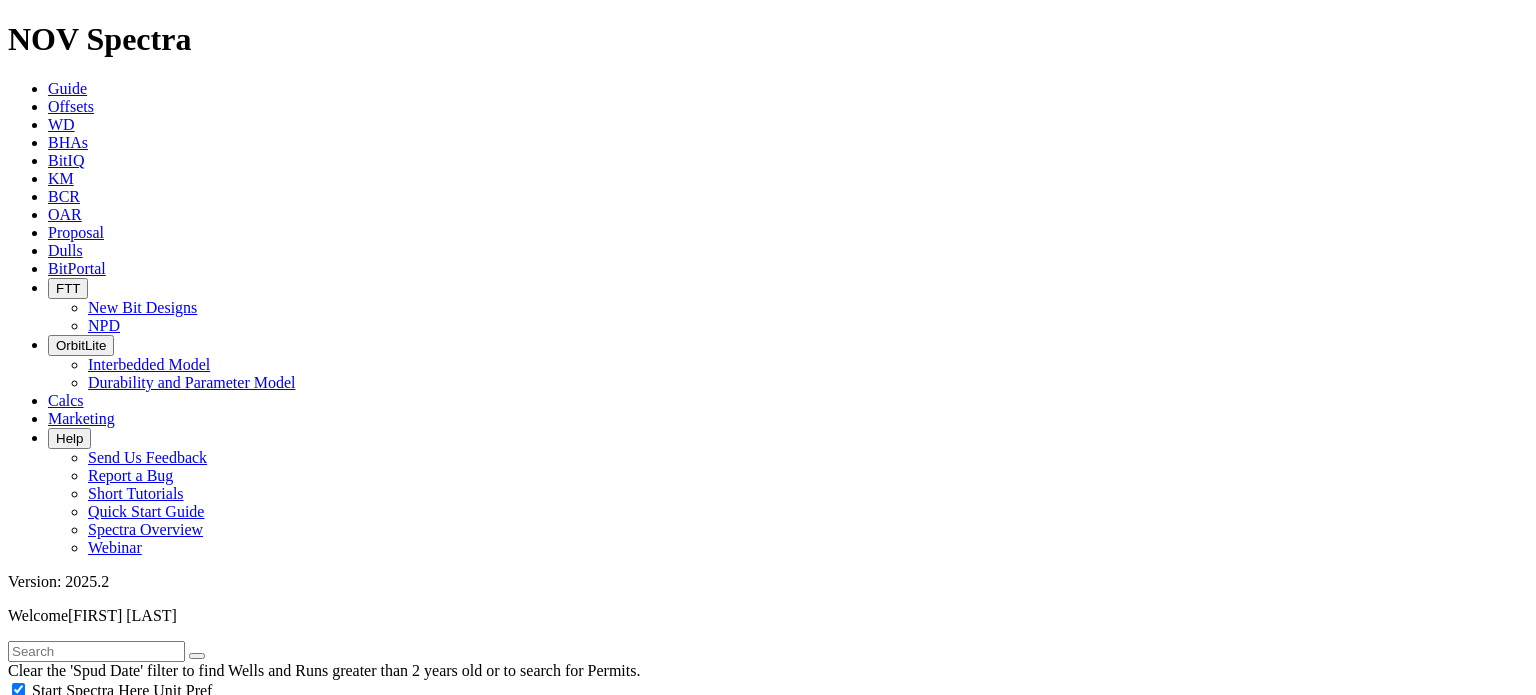 click on "Coordinates:   Edit" at bounding box center [136, 4638] 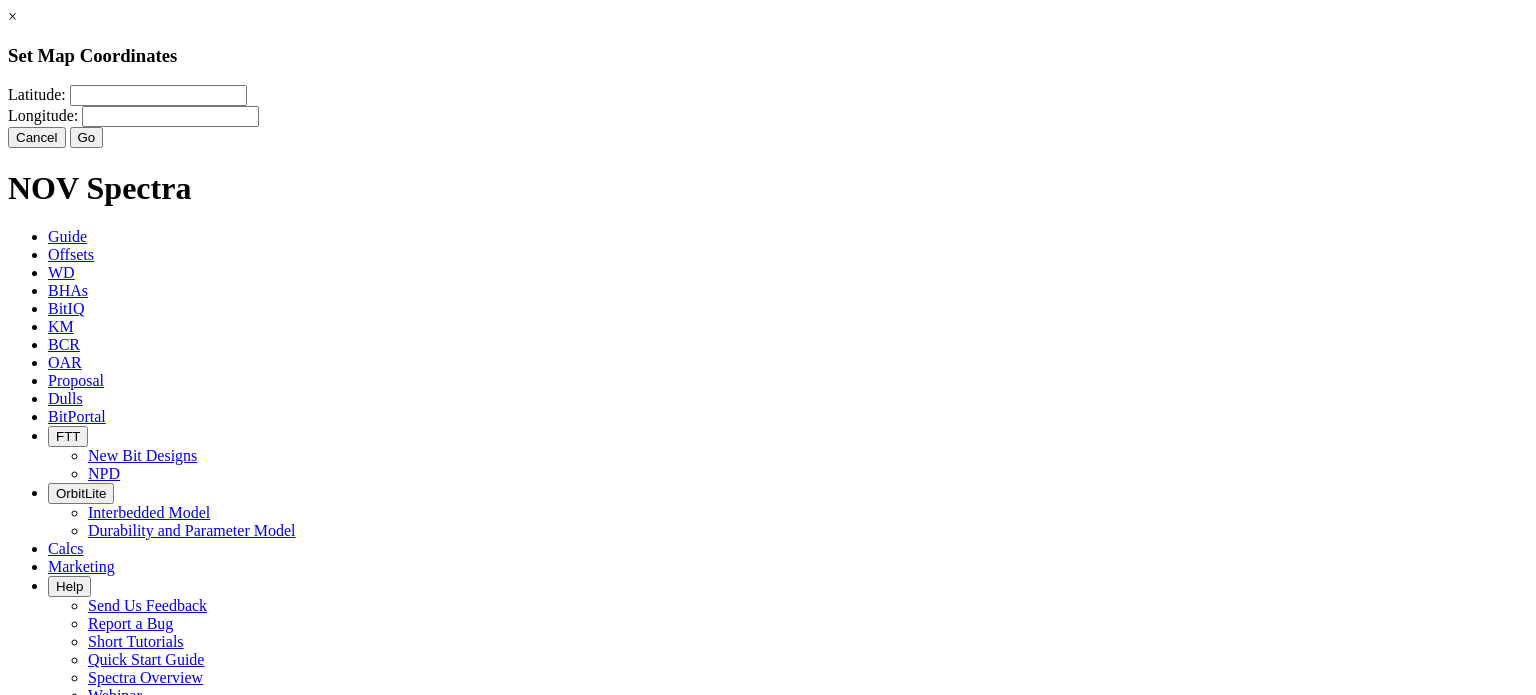 click on "[PHONE]" at bounding box center (158, 95) 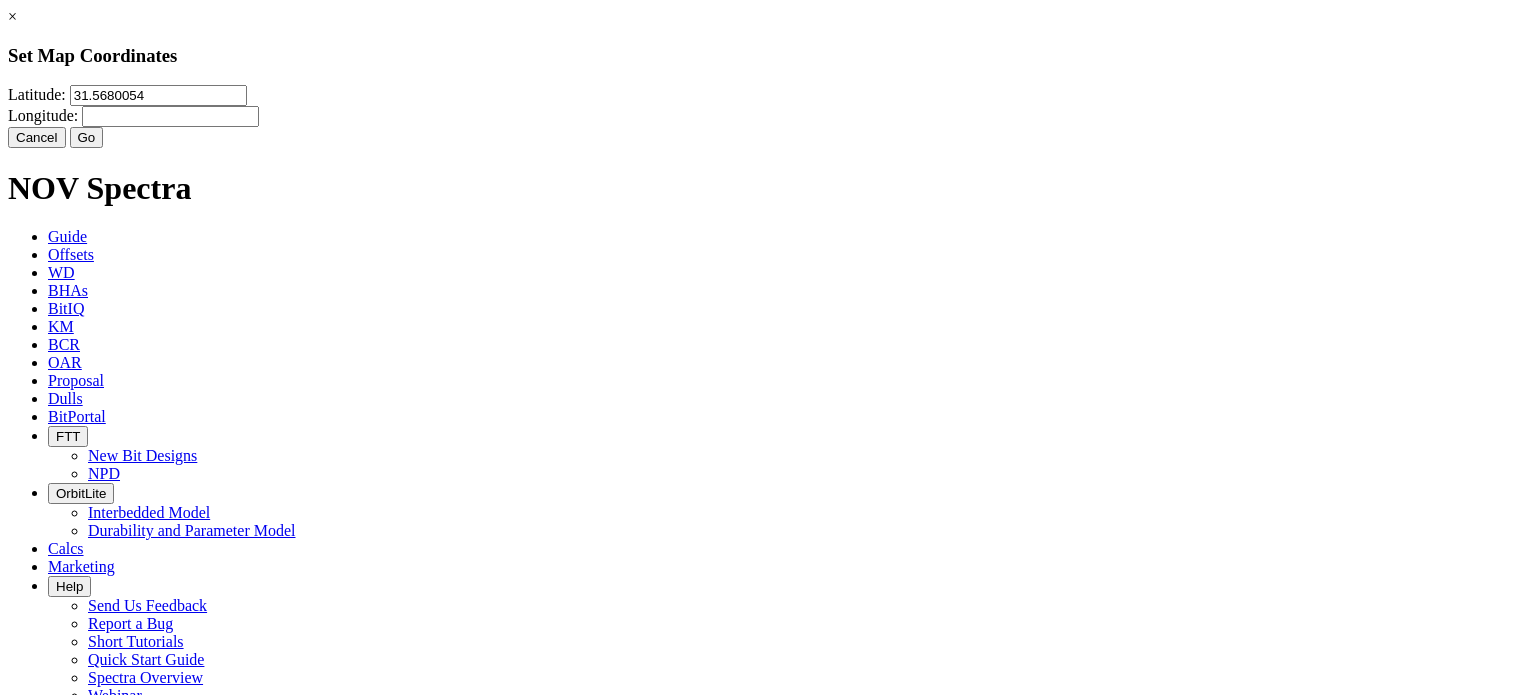 type on "31.5680054" 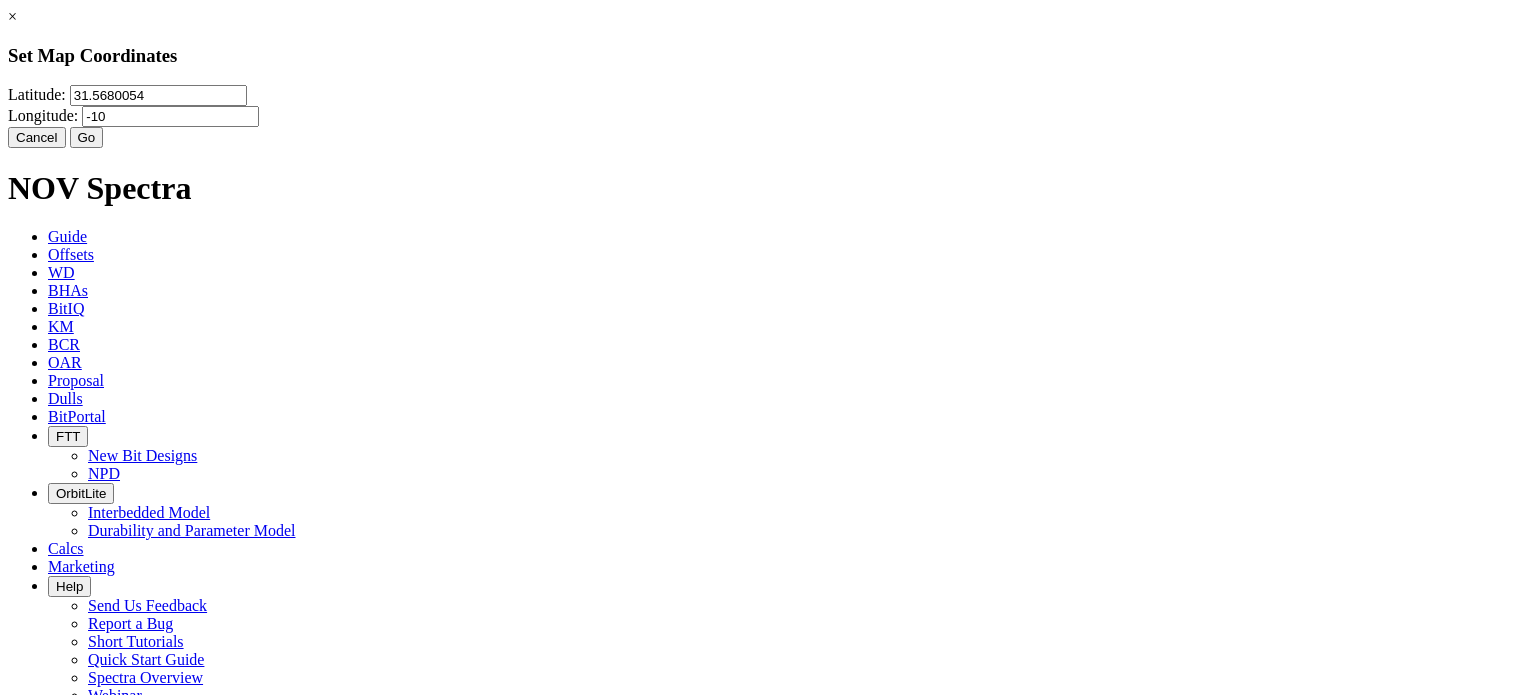 type on "-1" 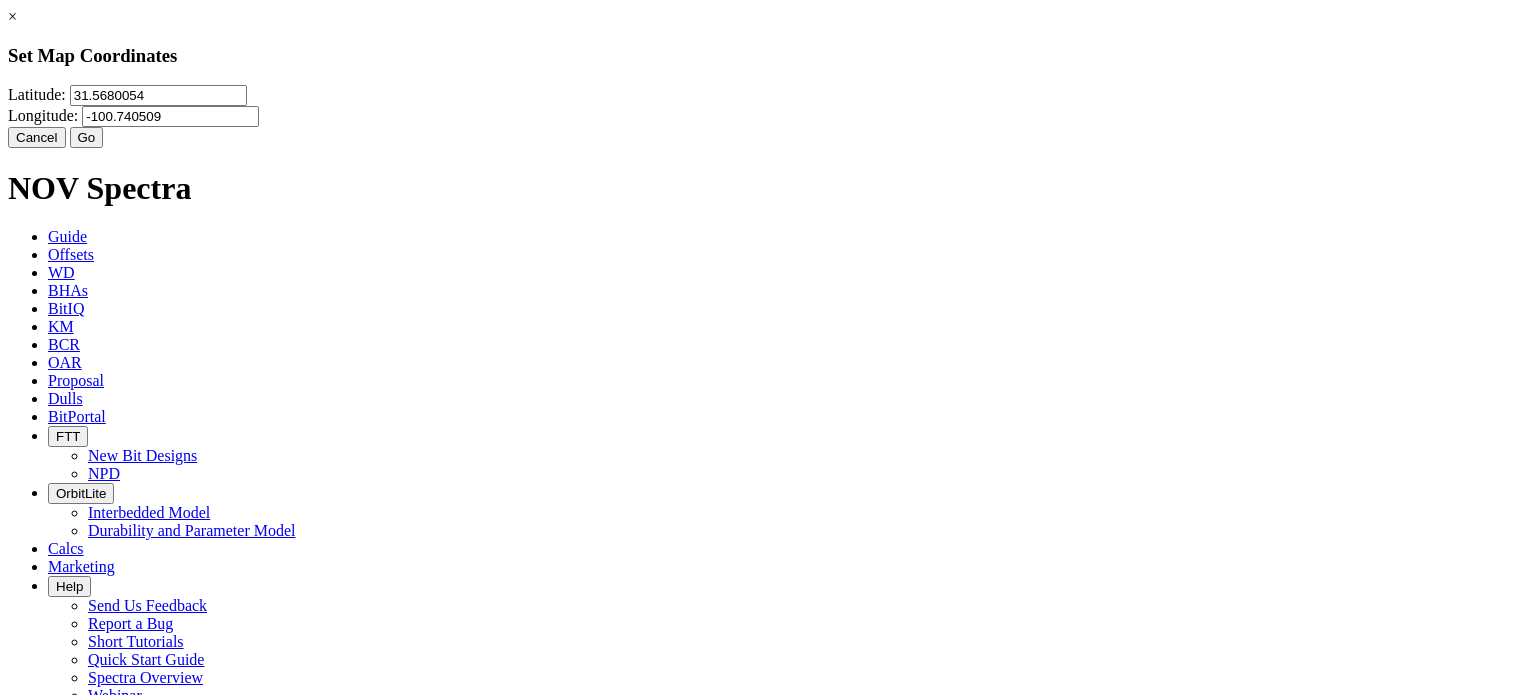 type on "-100.740509" 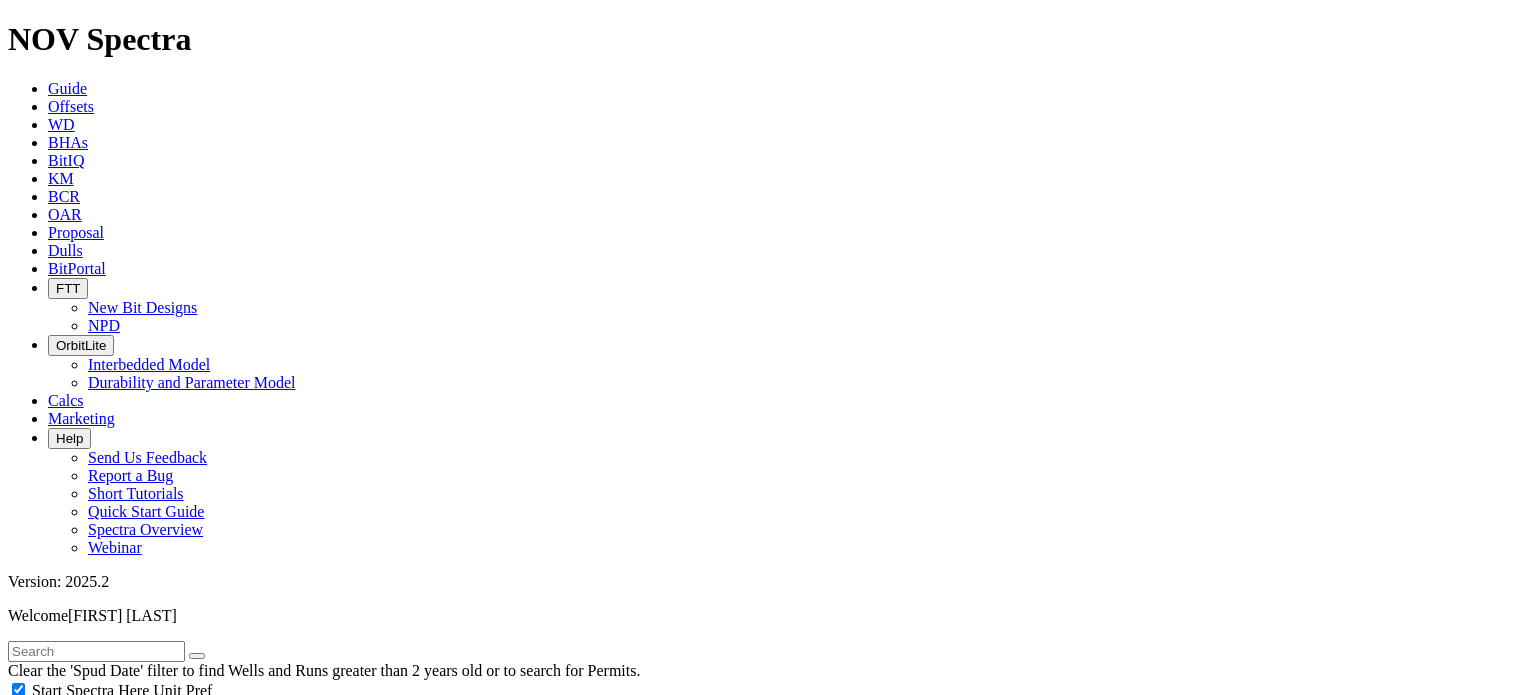 click on "Custom Radius" at bounding box center [82, 866] 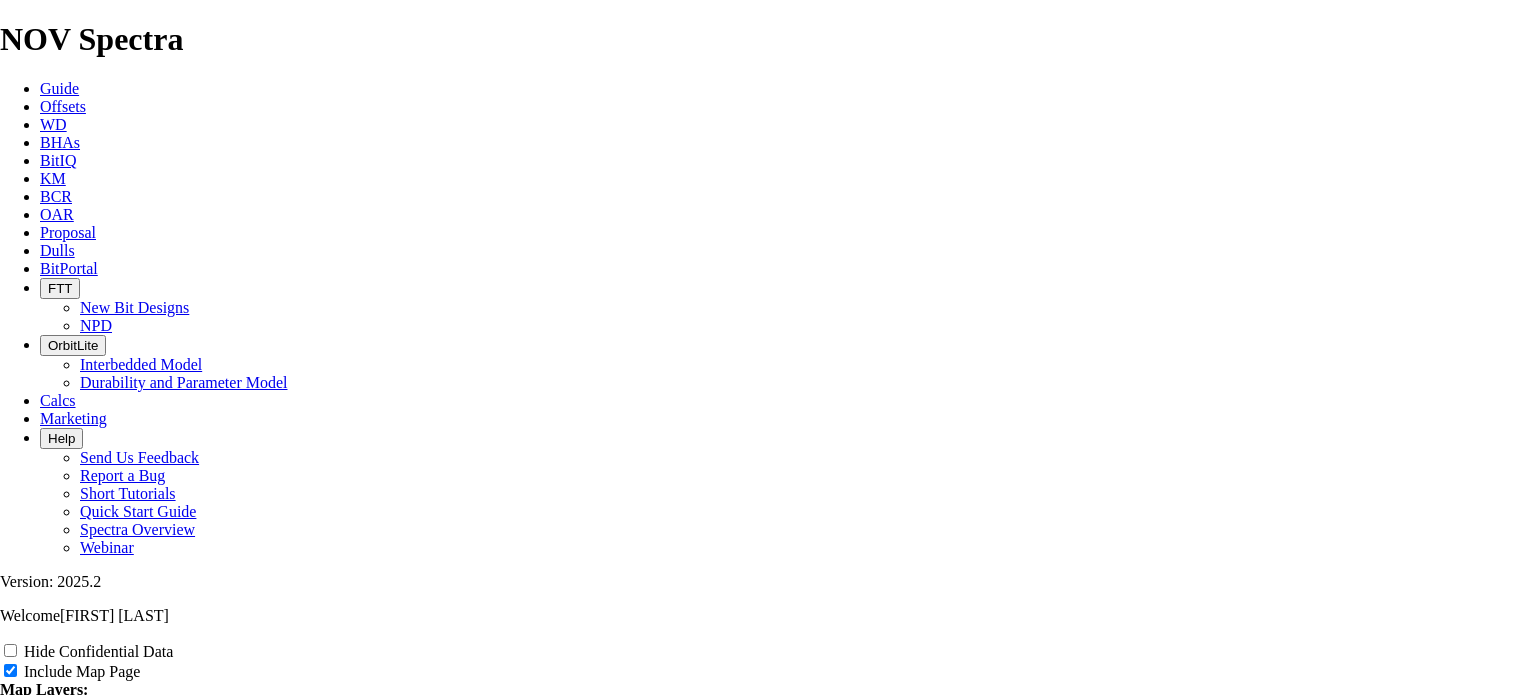 scroll, scrollTop: 1039, scrollLeft: 0, axis: vertical 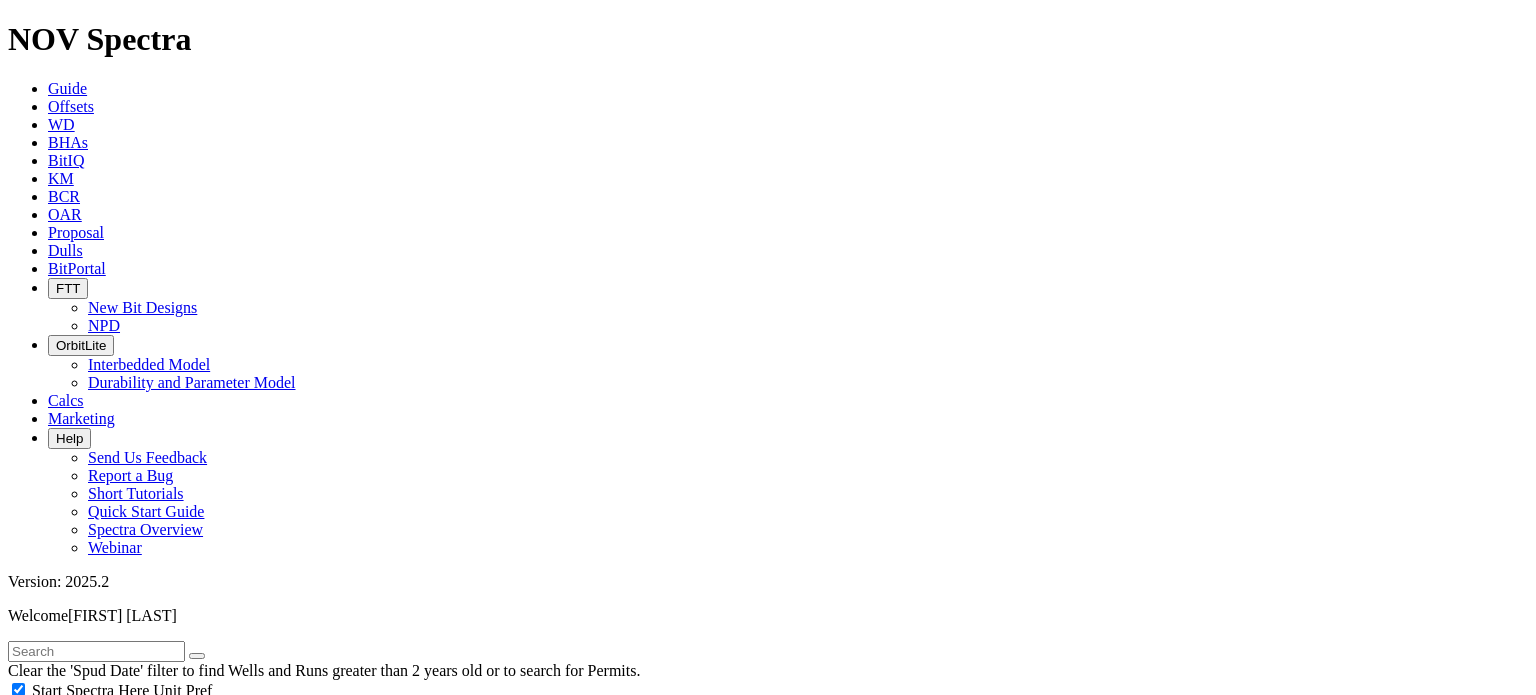 click on "[PHONE]" at bounding box center (96, 925) 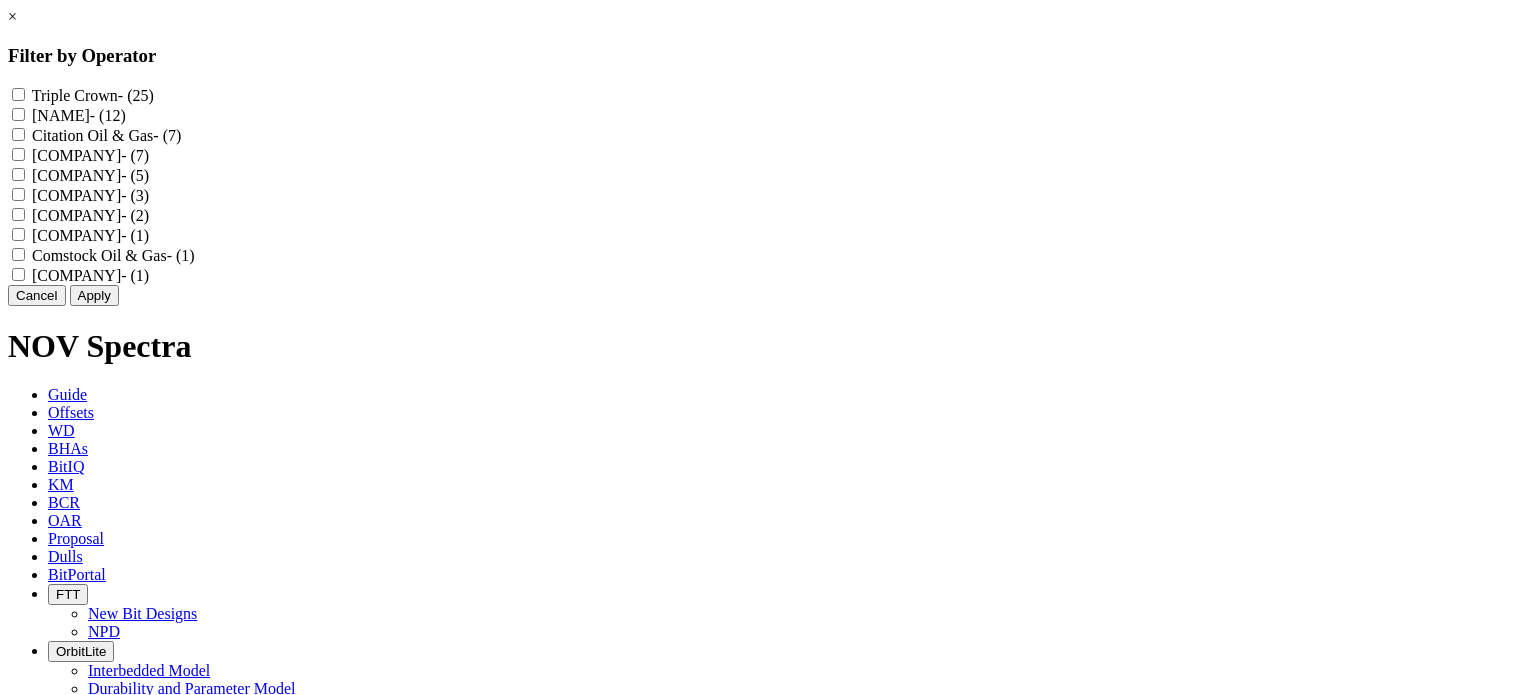 click on "[LAST] - ([PHONE])" at bounding box center (768, 115) 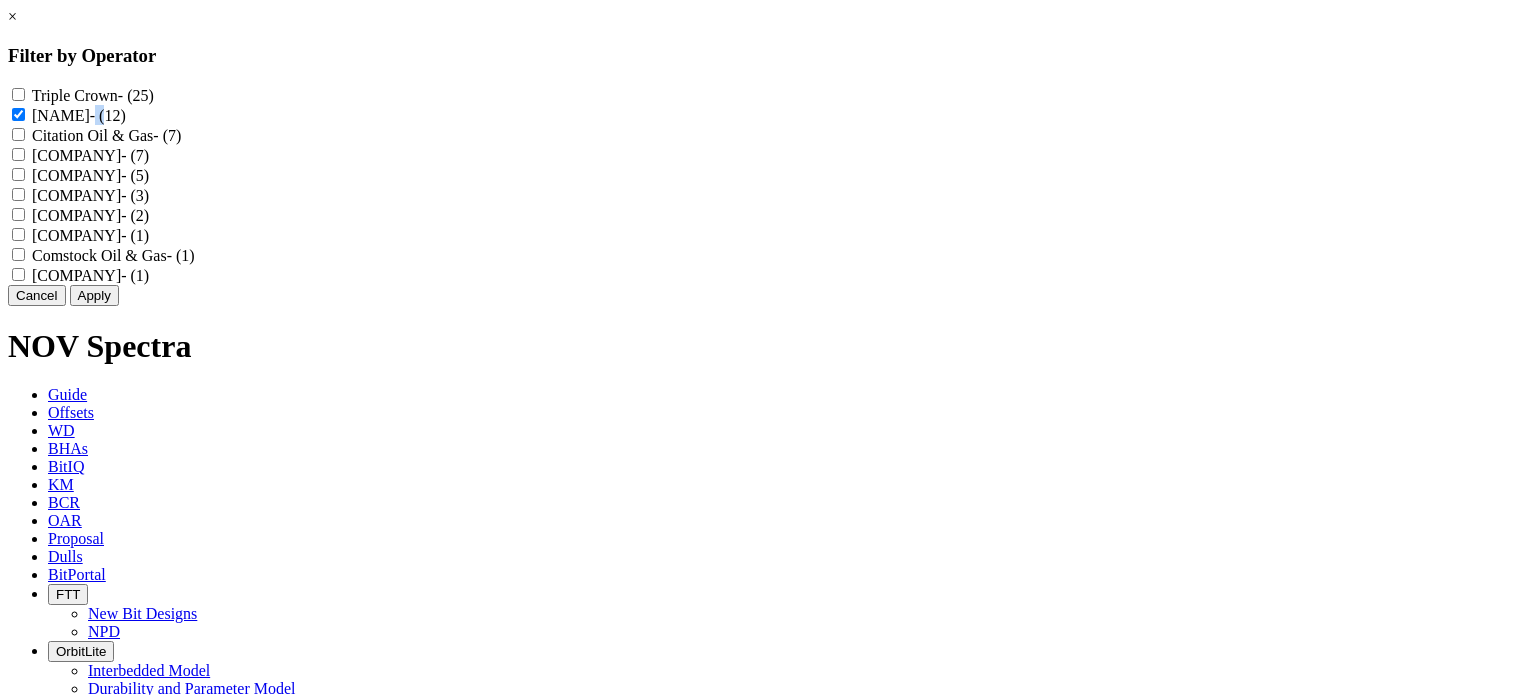 click on "- (12)" at bounding box center (108, 115) 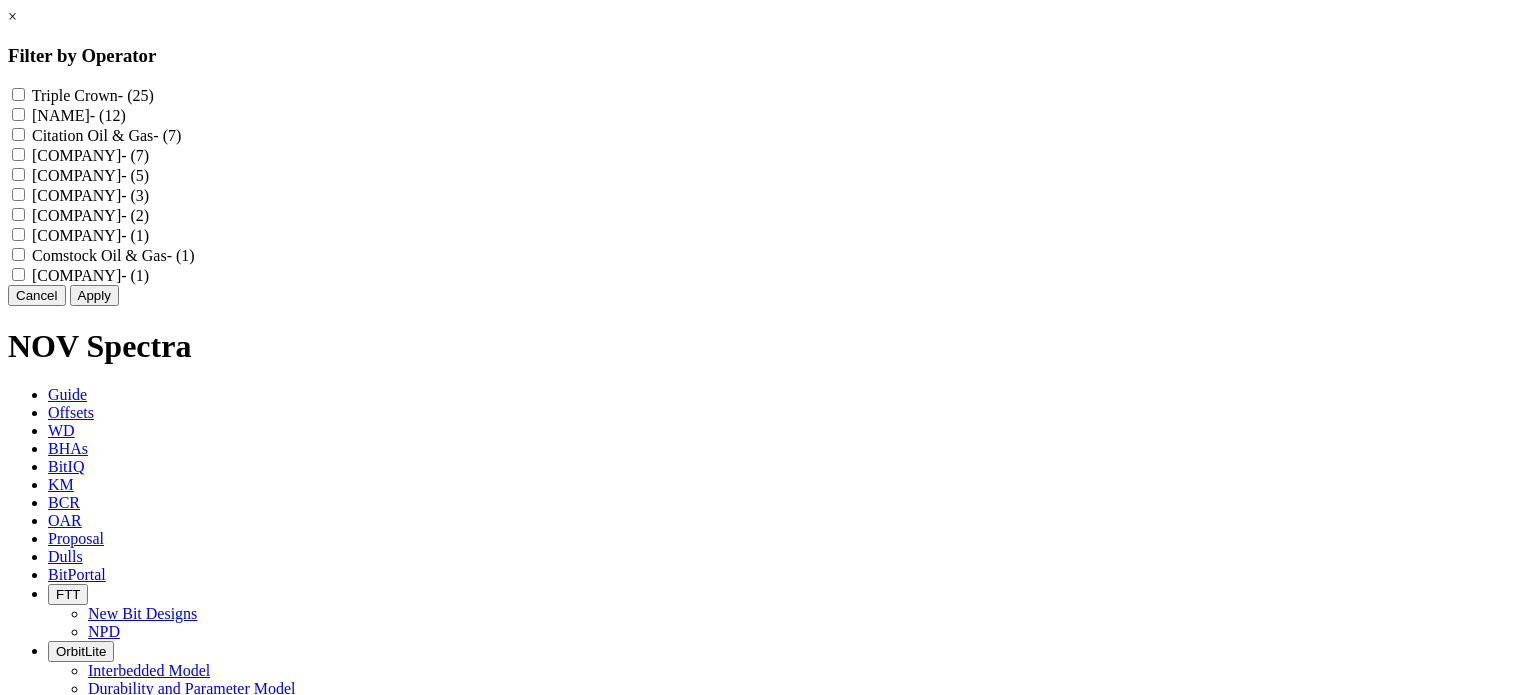 click on "[COMPANY] - ([PHONE])" at bounding box center [90, 155] 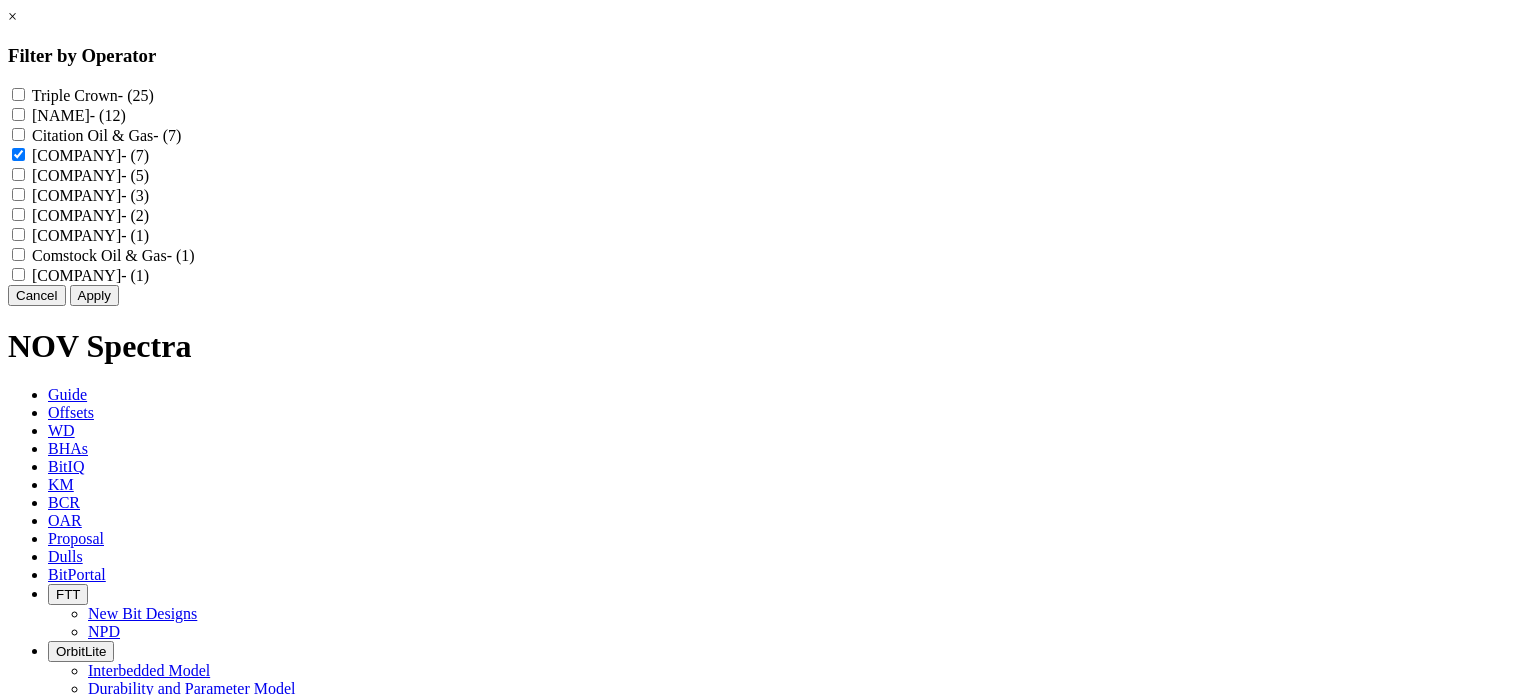 click on "[LAST] - ([PHONE])" at bounding box center (768, 115) 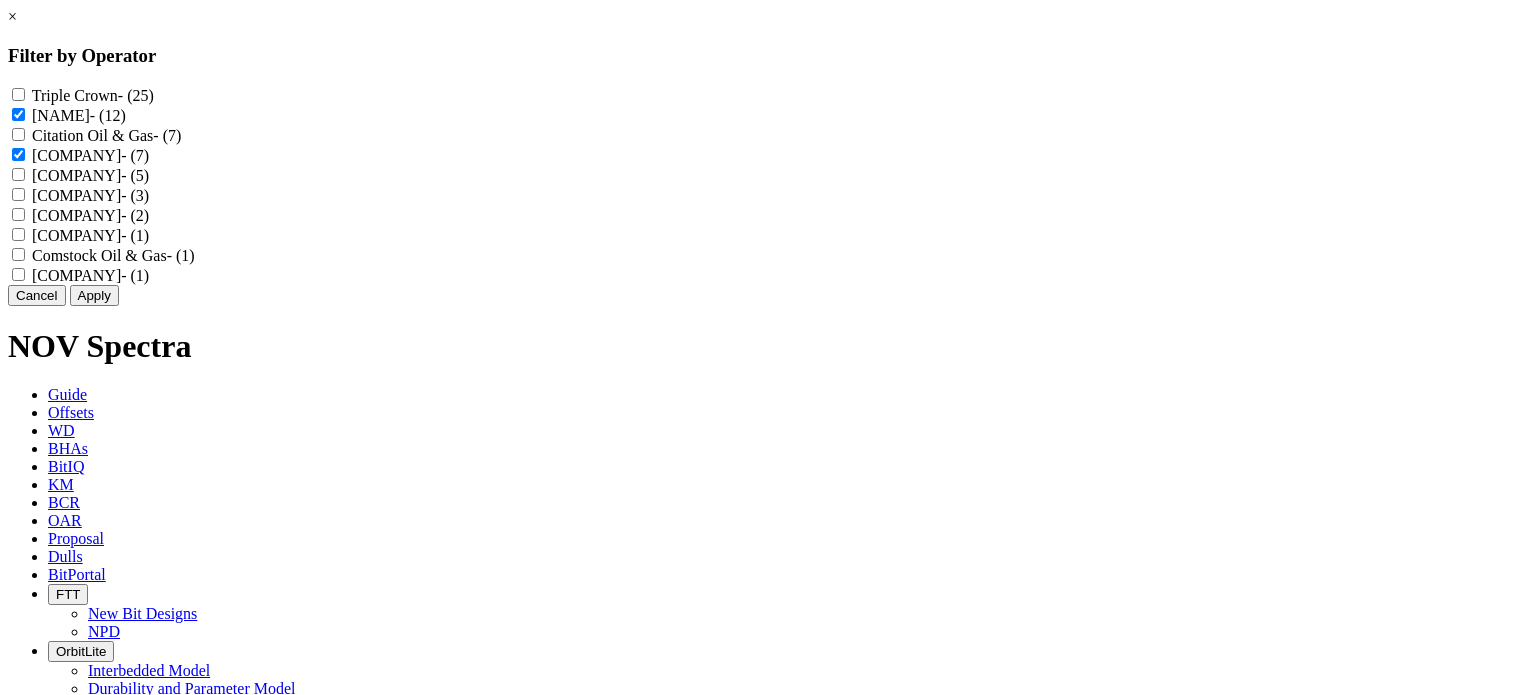 click on "[COMPANY] - ([PHONE])" at bounding box center [18, 174] 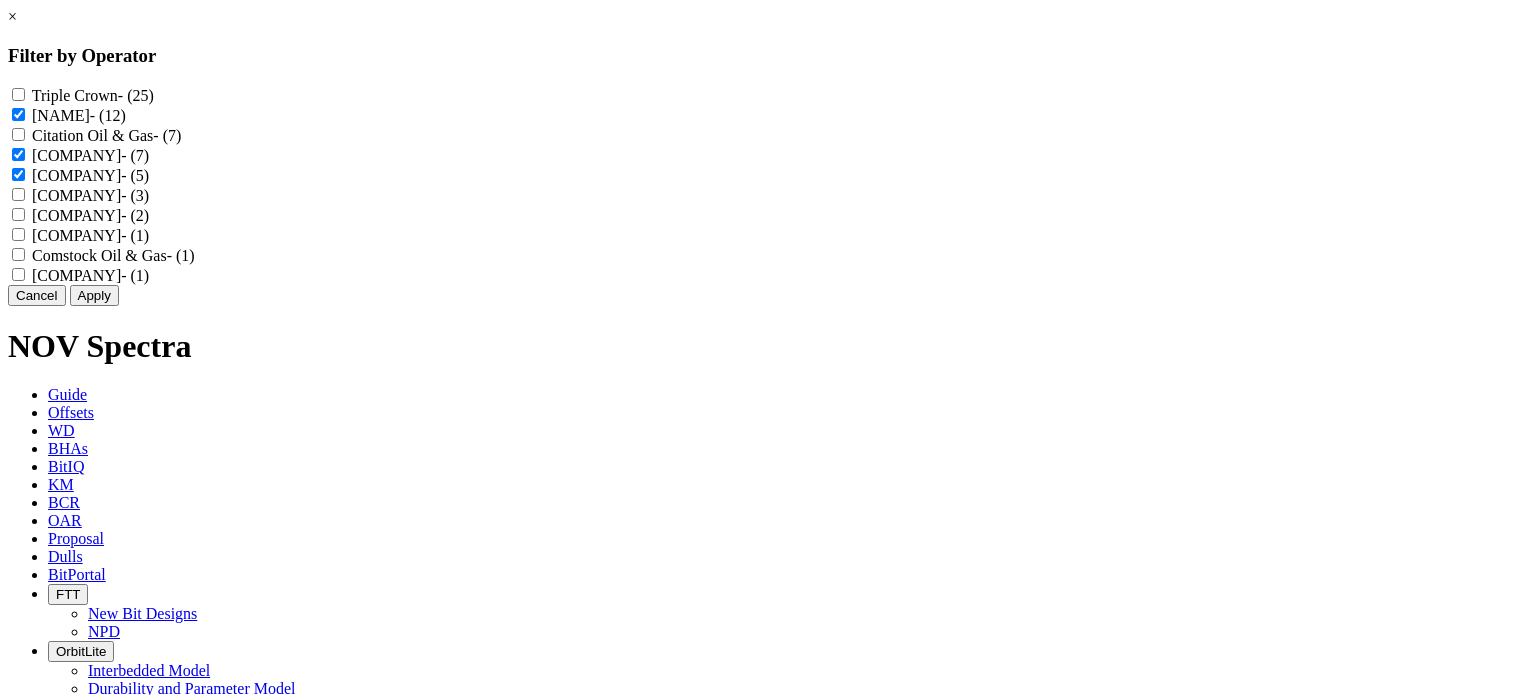 click on "Apply" at bounding box center (94, 295) 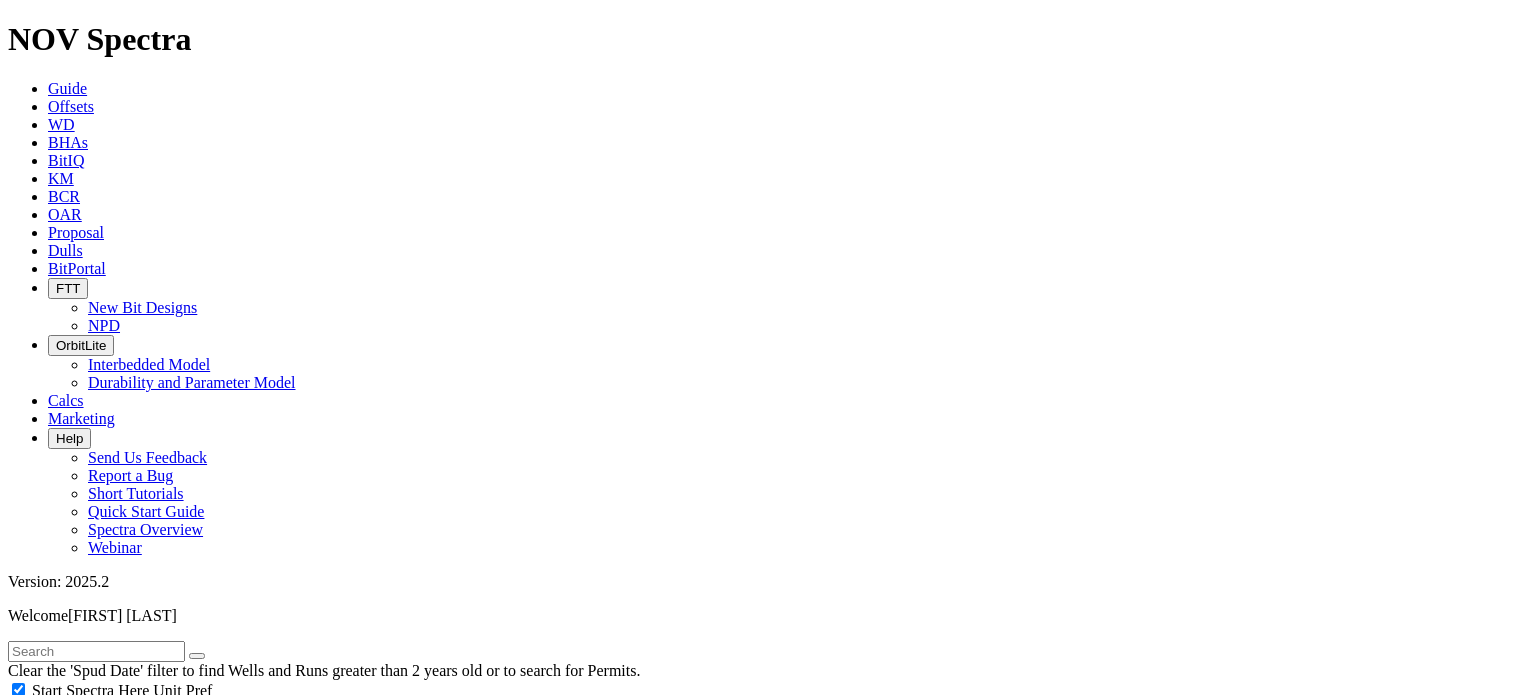 scroll, scrollTop: 2456, scrollLeft: 0, axis: vertical 